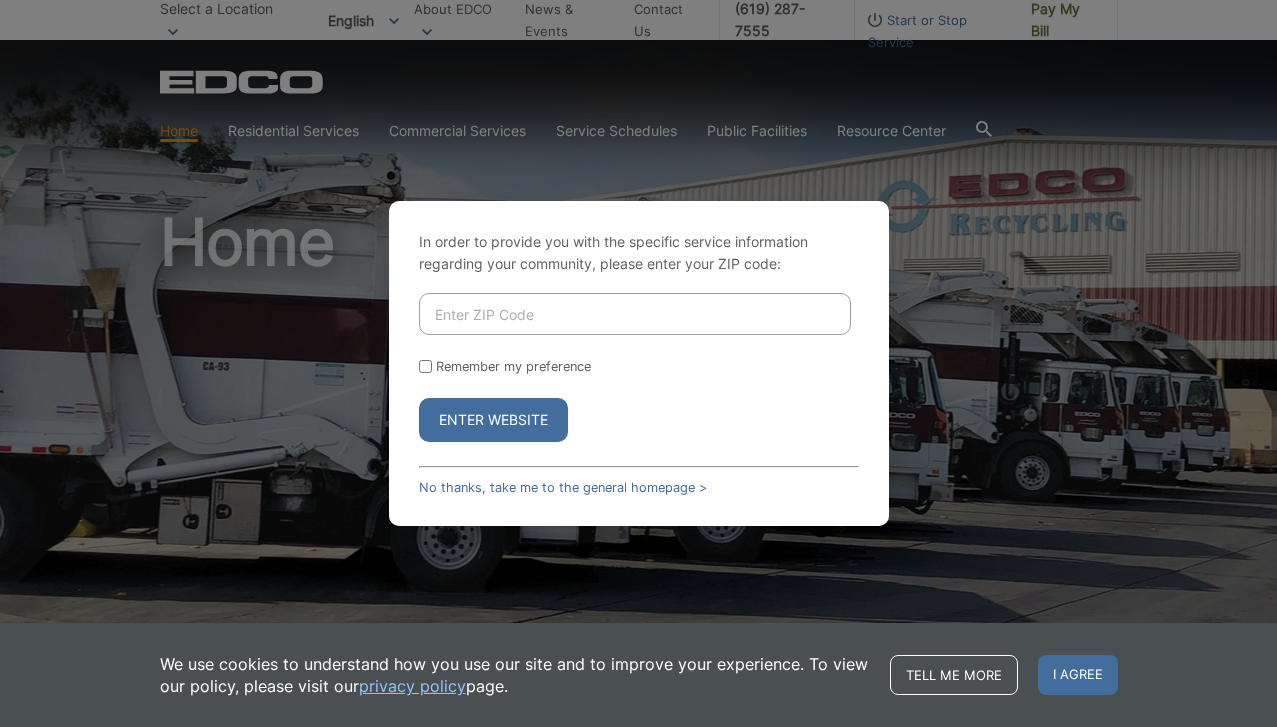 scroll, scrollTop: 0, scrollLeft: 0, axis: both 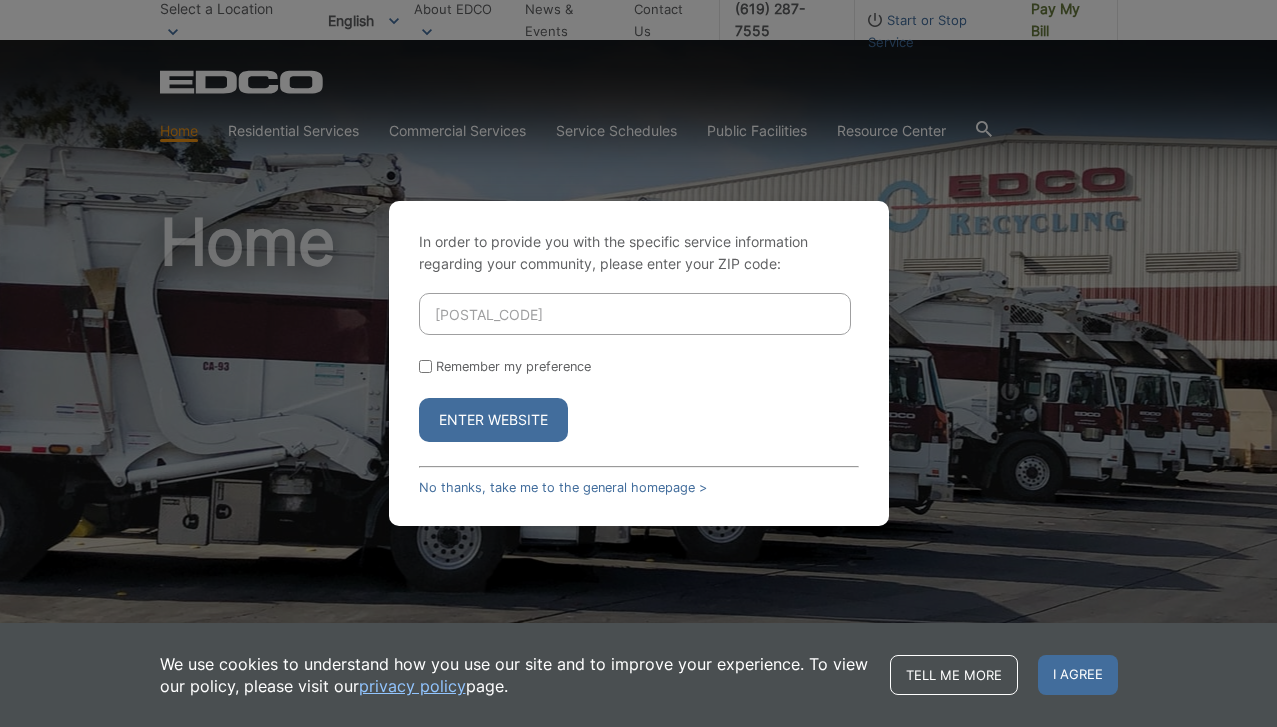 type on "92007" 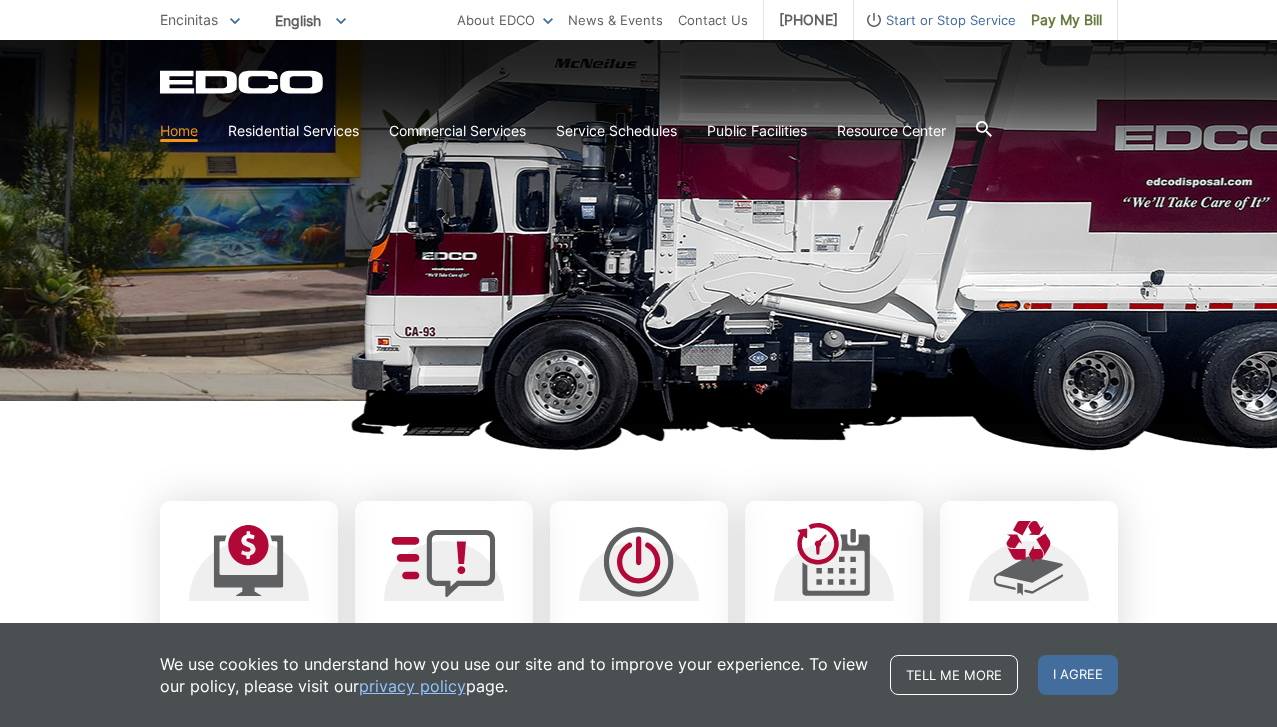 scroll, scrollTop: 278, scrollLeft: 0, axis: vertical 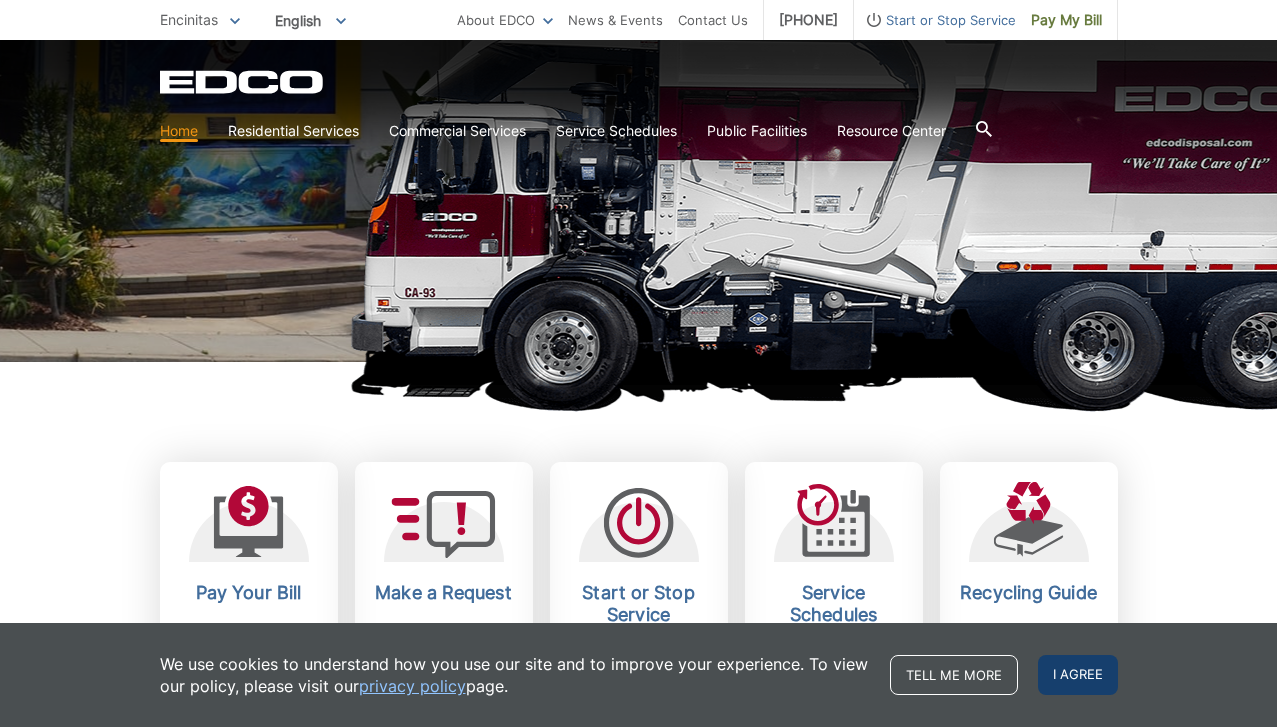 click on "I agree" at bounding box center (1078, 675) 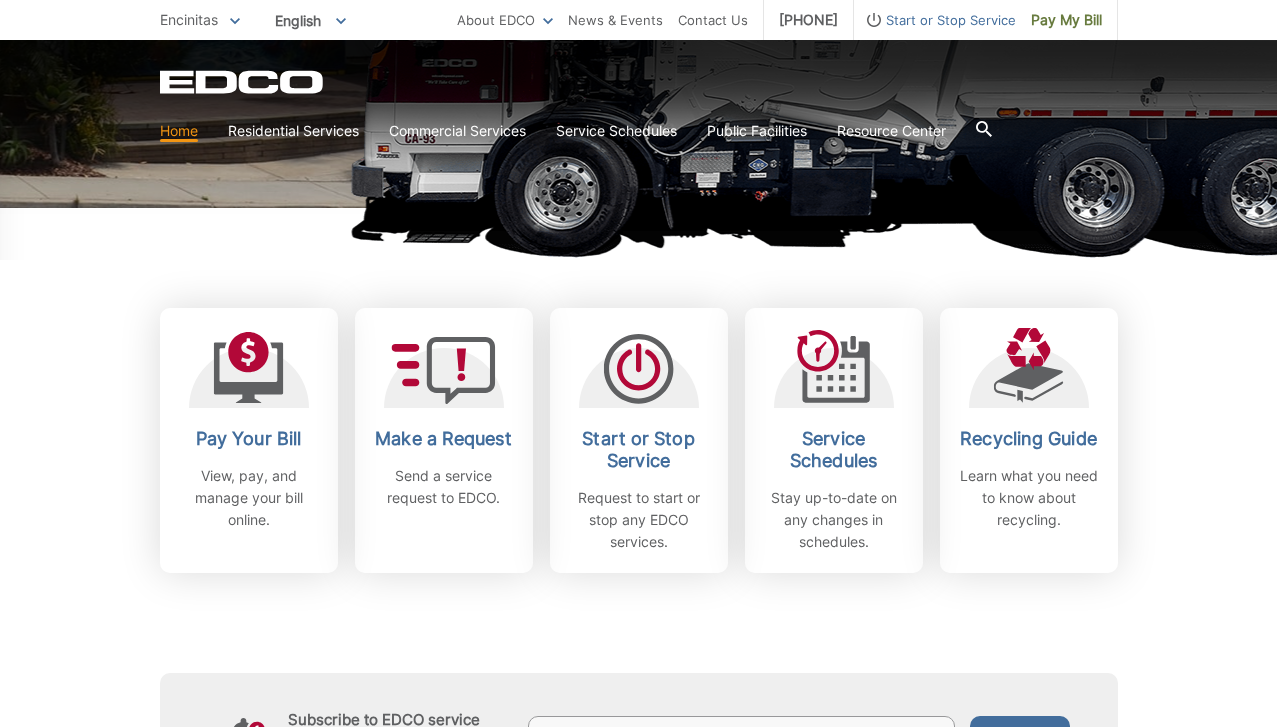 scroll, scrollTop: 448, scrollLeft: 0, axis: vertical 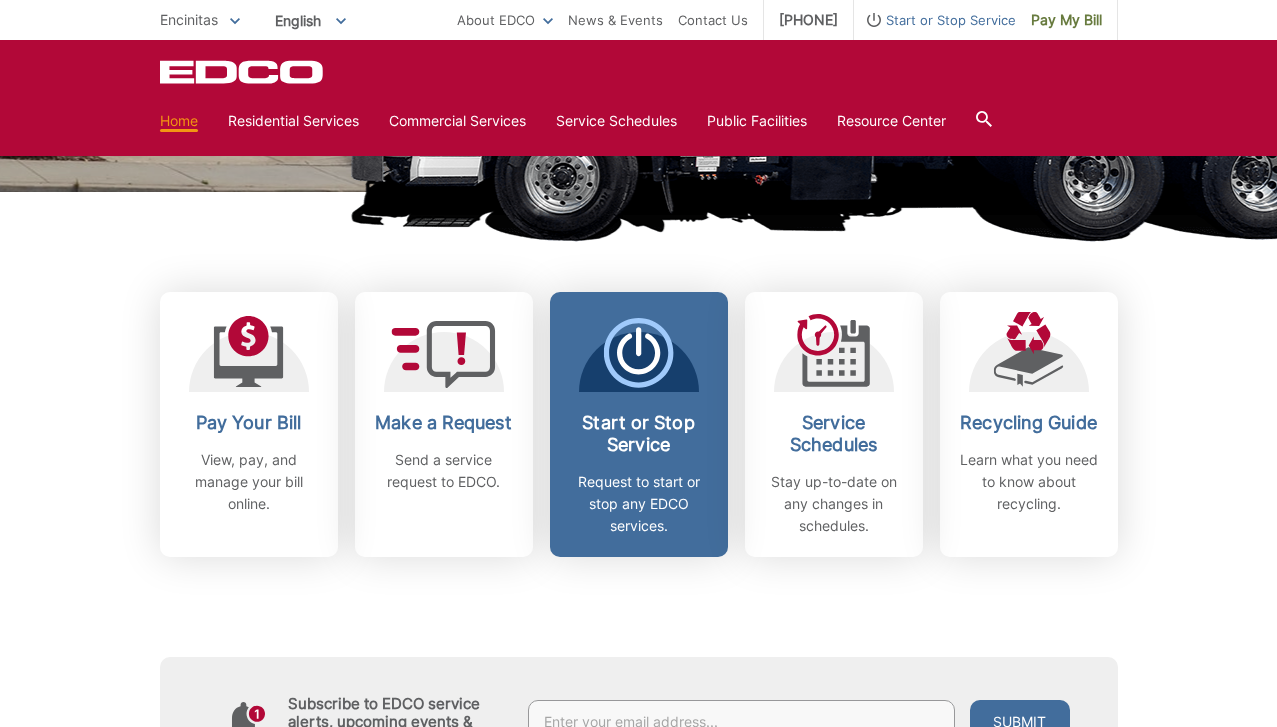click on "Start or Stop Service" at bounding box center (639, 434) 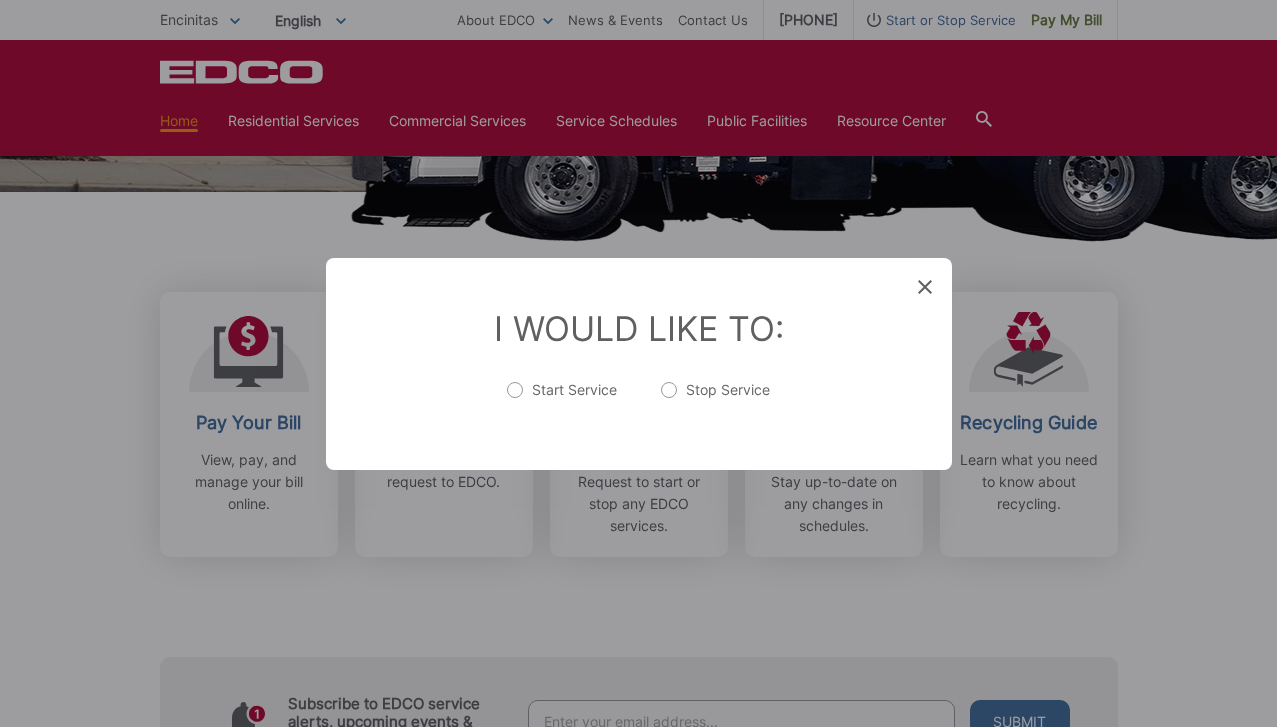 click on "Start Service" at bounding box center (562, 400) 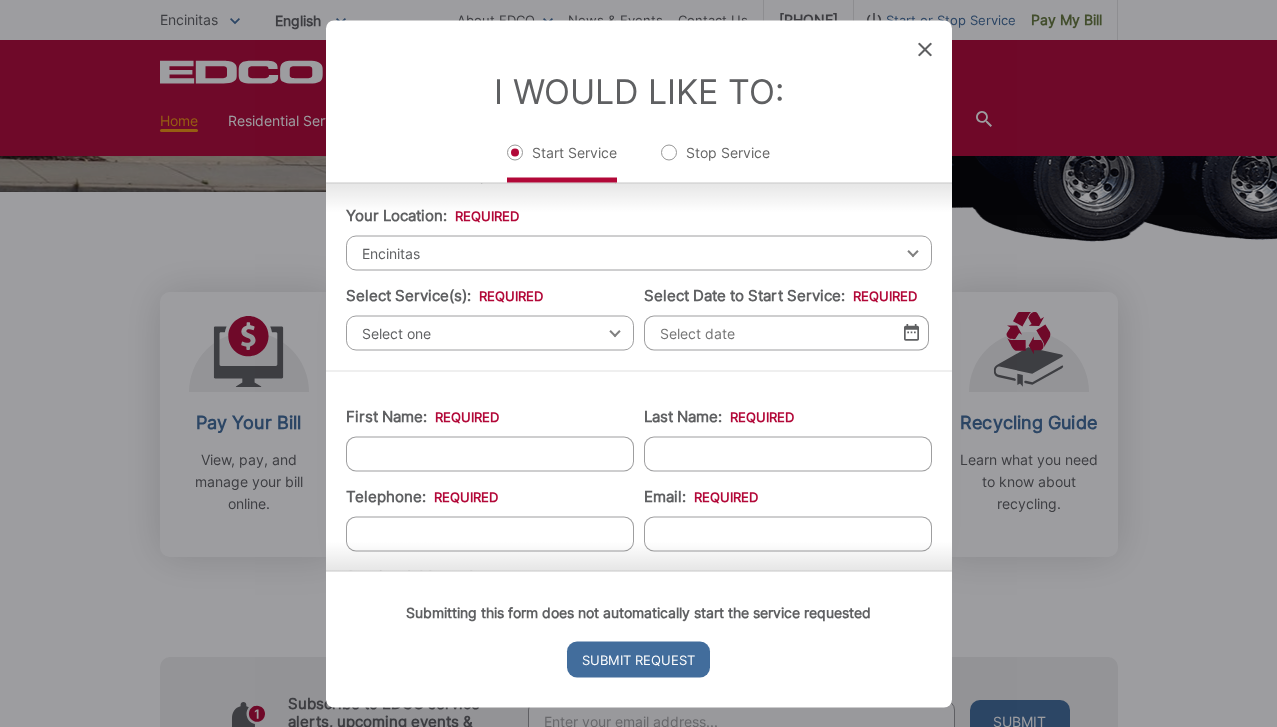scroll, scrollTop: 0, scrollLeft: 0, axis: both 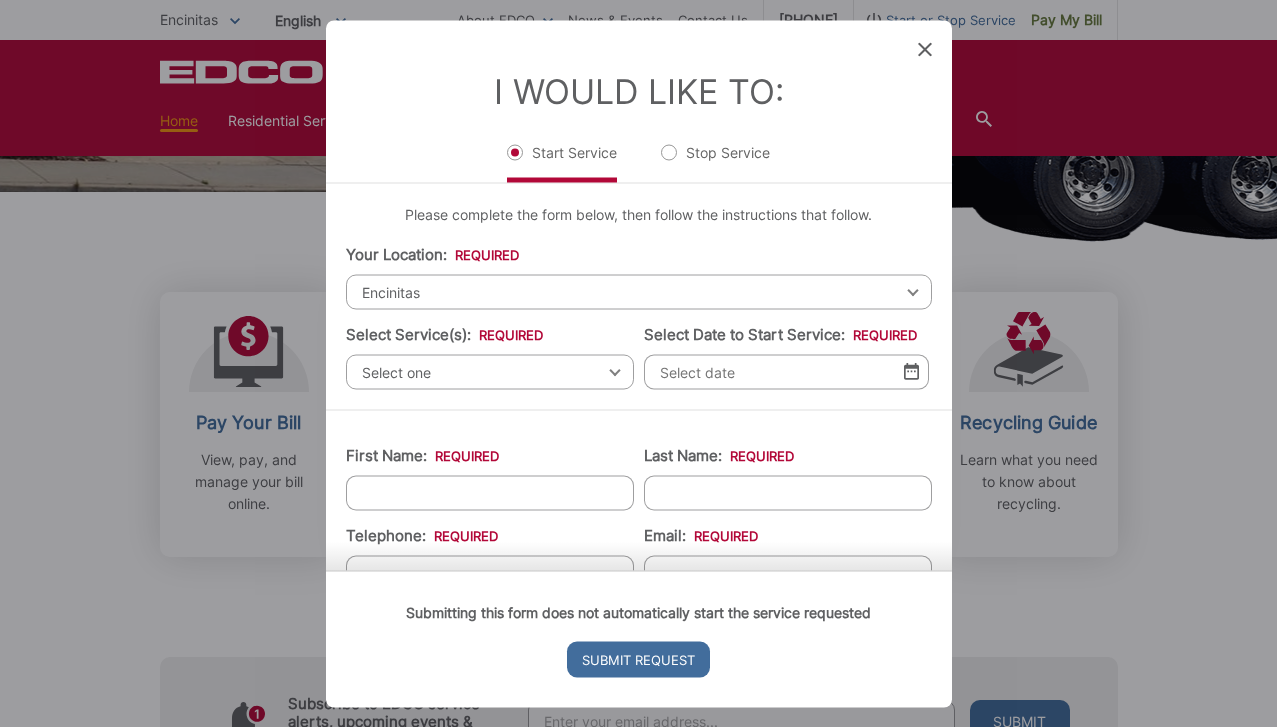 click 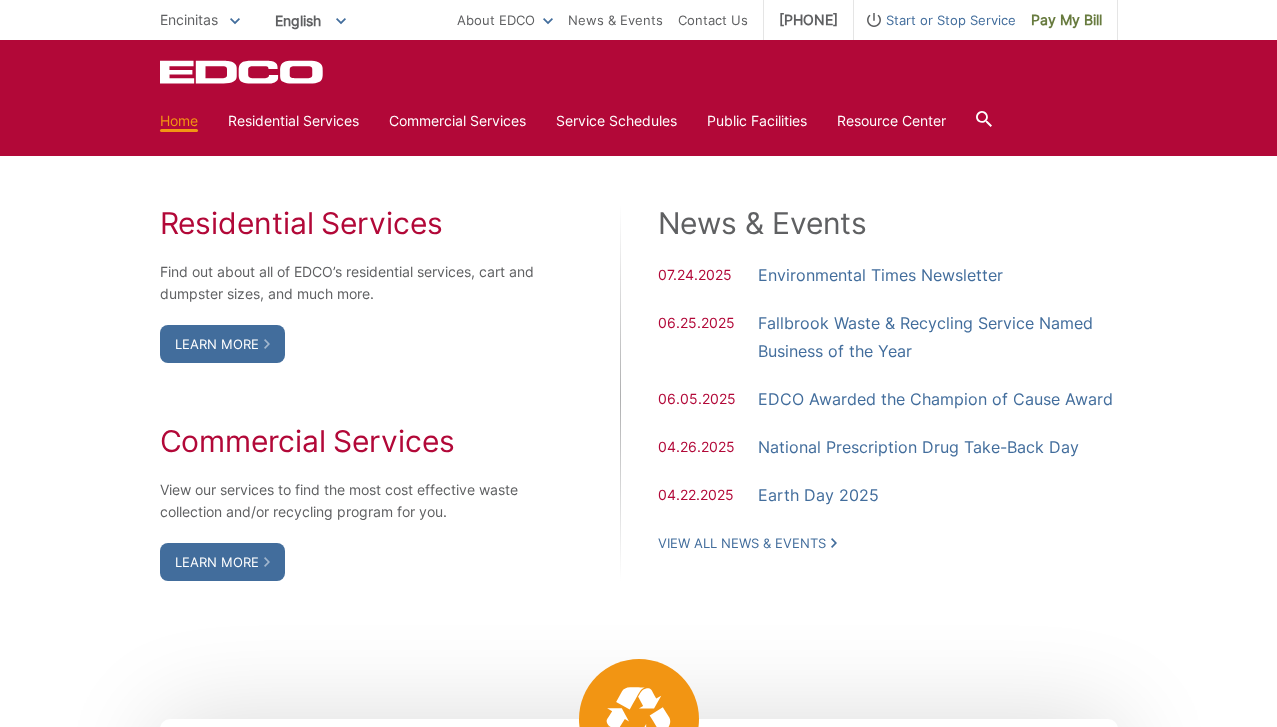 scroll, scrollTop: 1131, scrollLeft: 0, axis: vertical 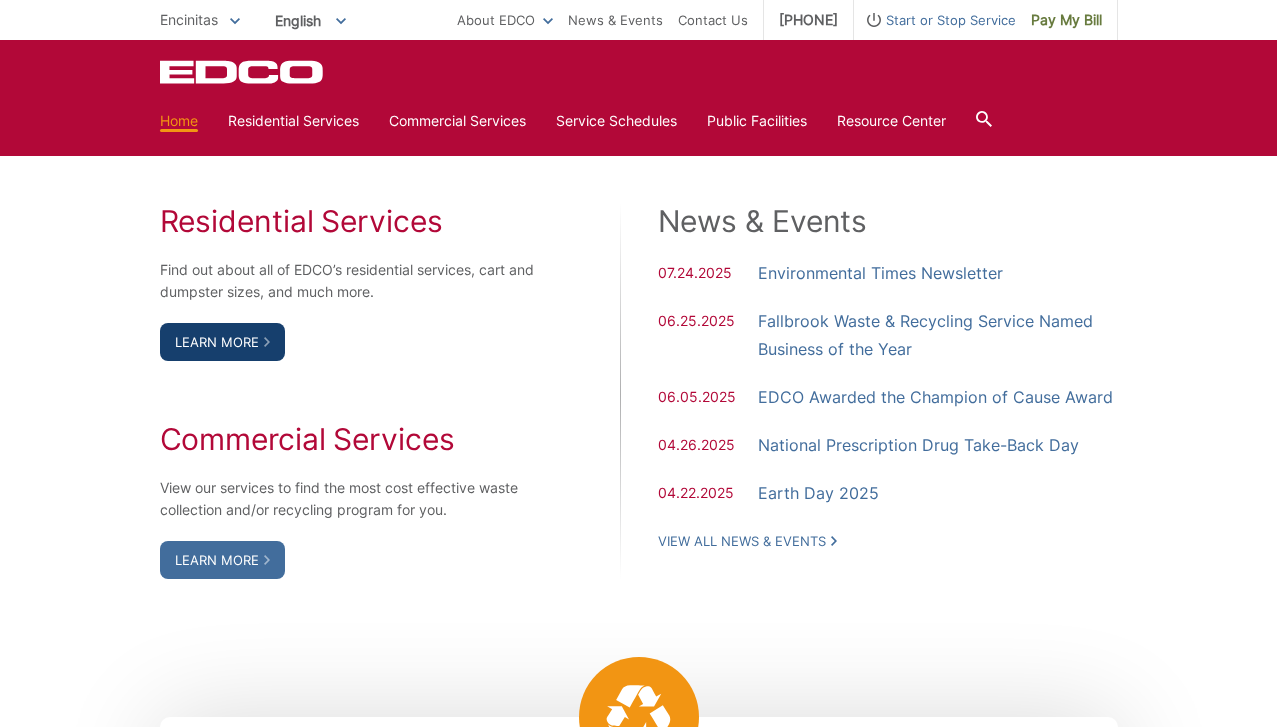 click on "Learn More" at bounding box center [222, 342] 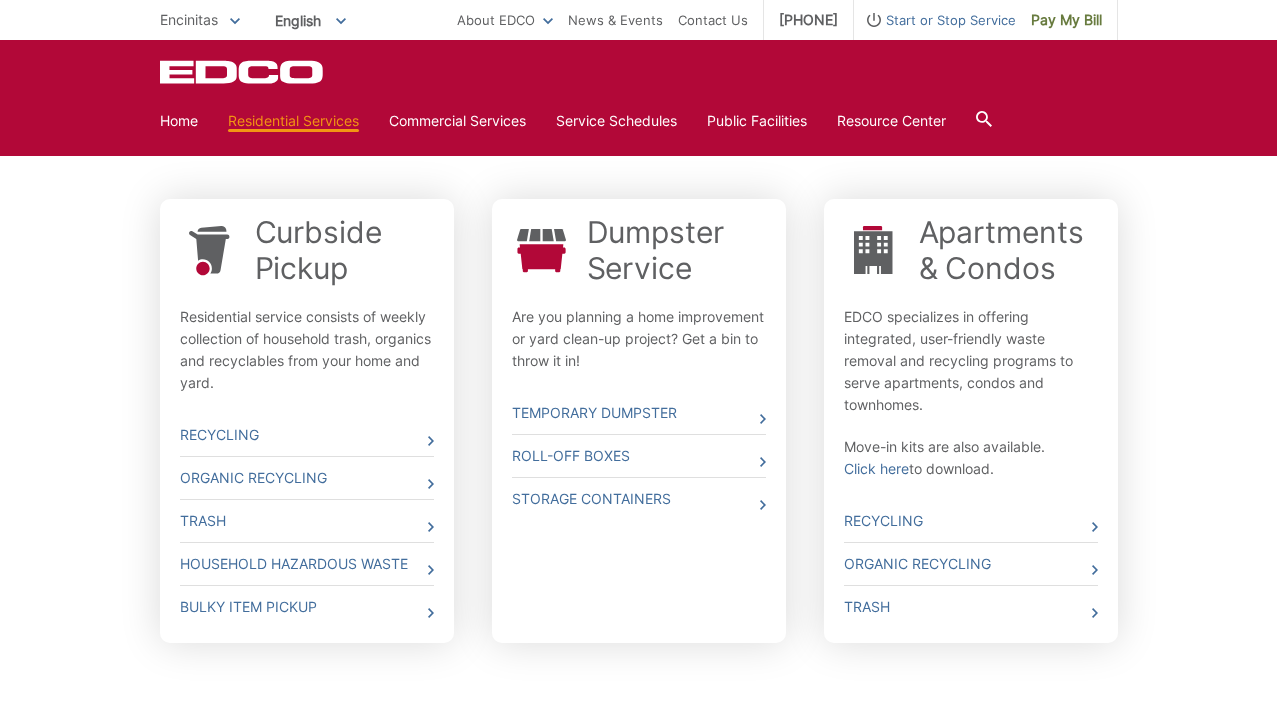 scroll, scrollTop: 629, scrollLeft: 0, axis: vertical 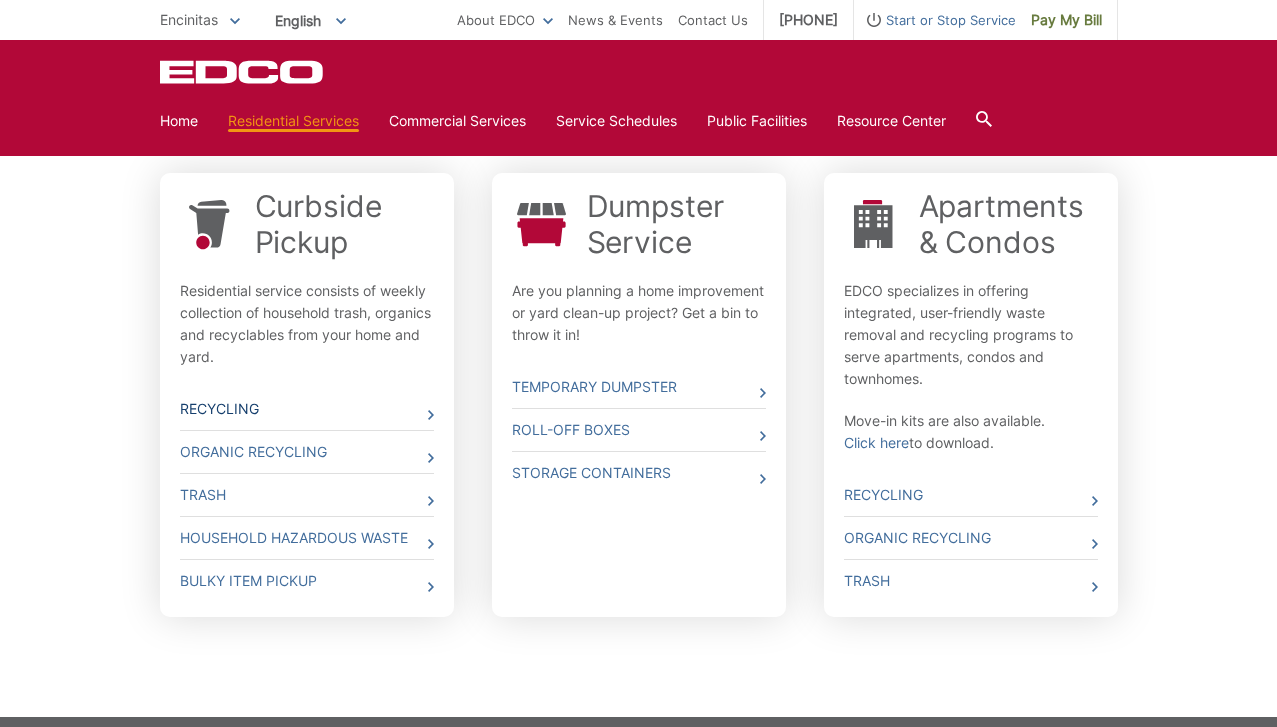 click on "Recycling" at bounding box center [307, 409] 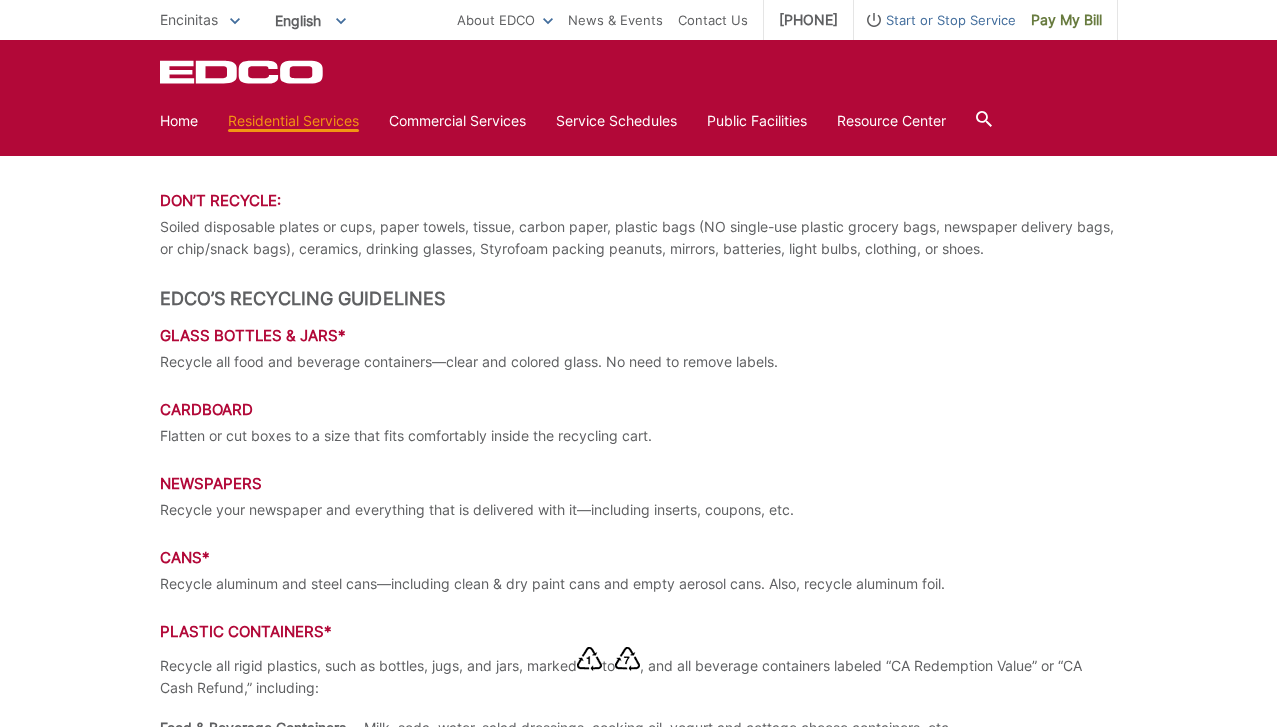 scroll, scrollTop: 1574, scrollLeft: 0, axis: vertical 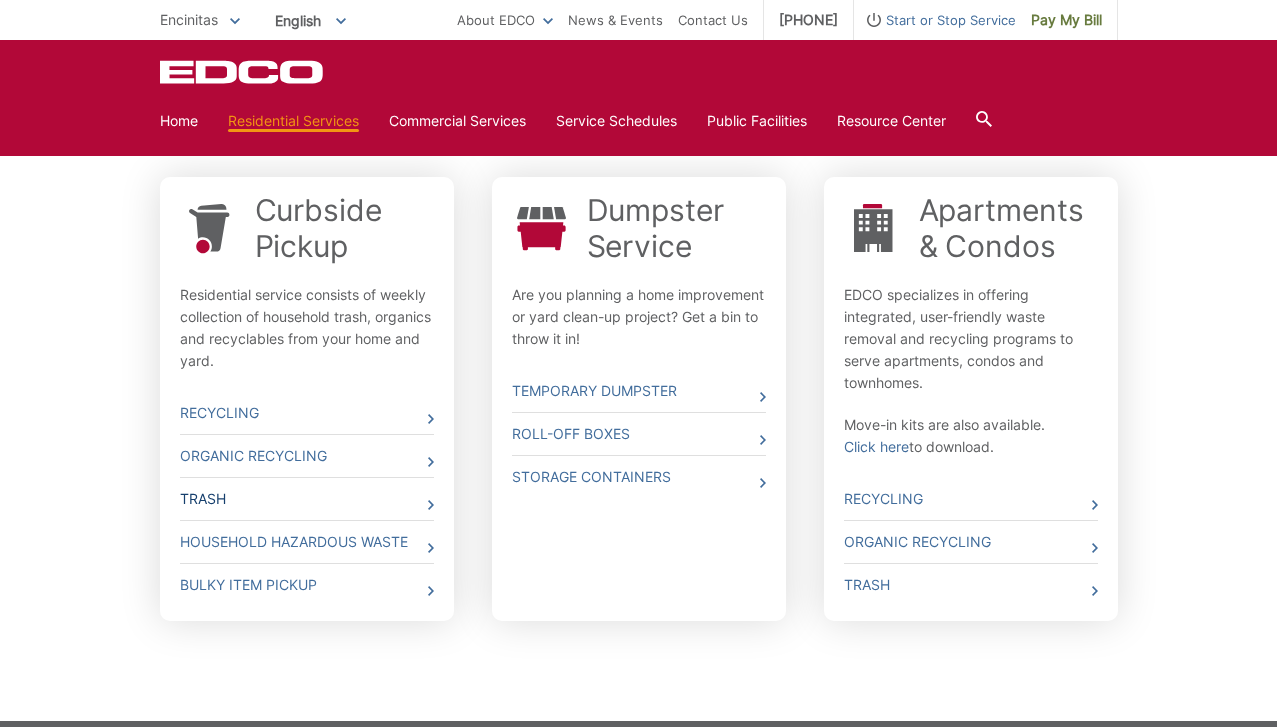 click on "Trash" at bounding box center (307, 499) 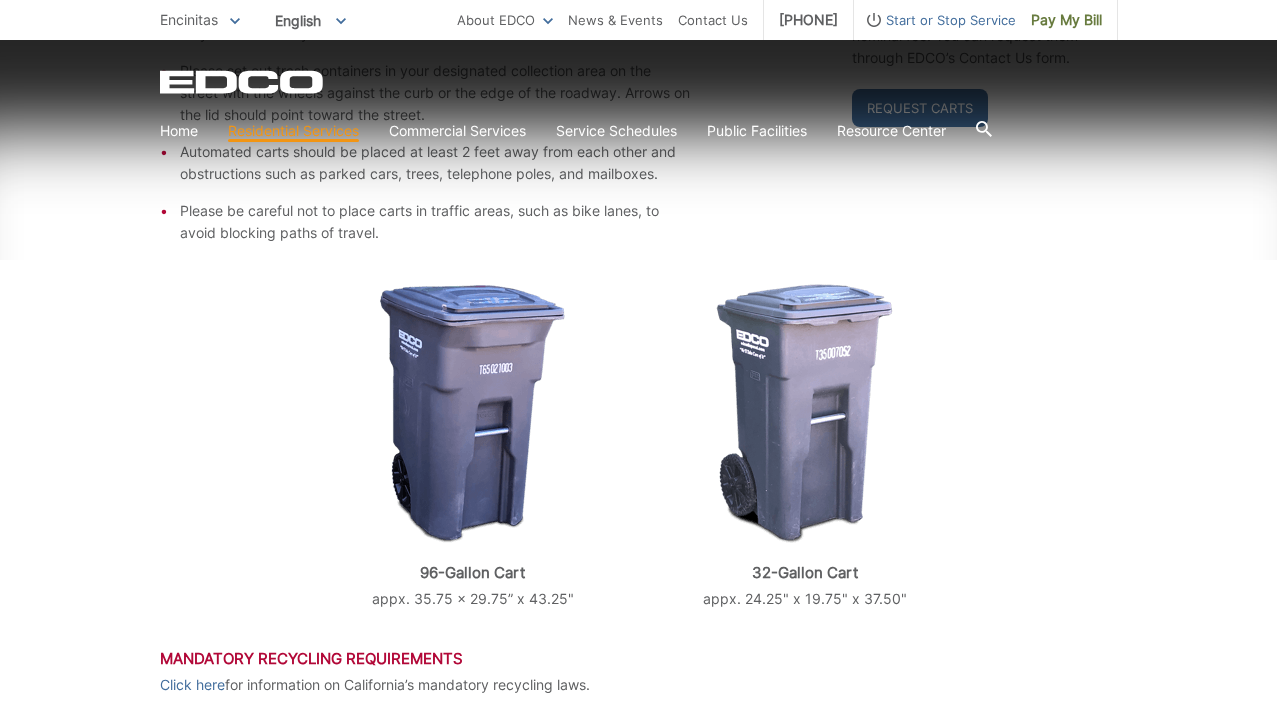 scroll, scrollTop: 644, scrollLeft: 0, axis: vertical 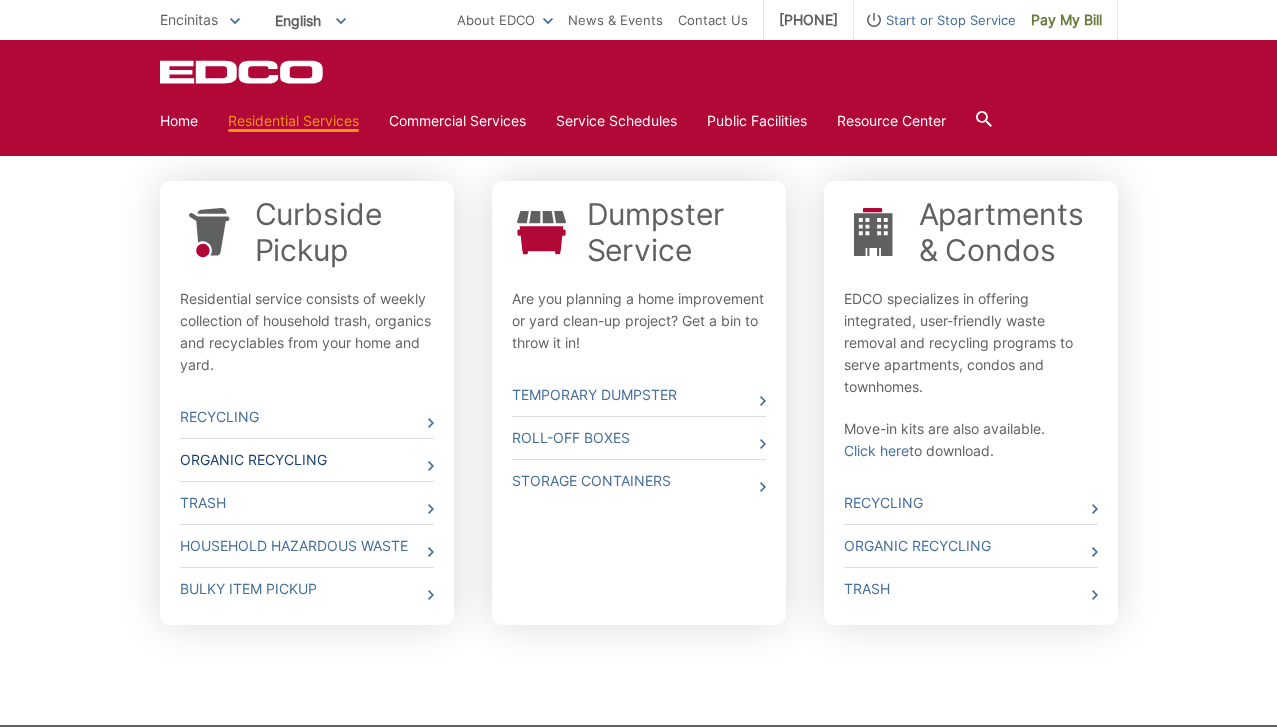 click on "Organic Recycling" at bounding box center [307, 460] 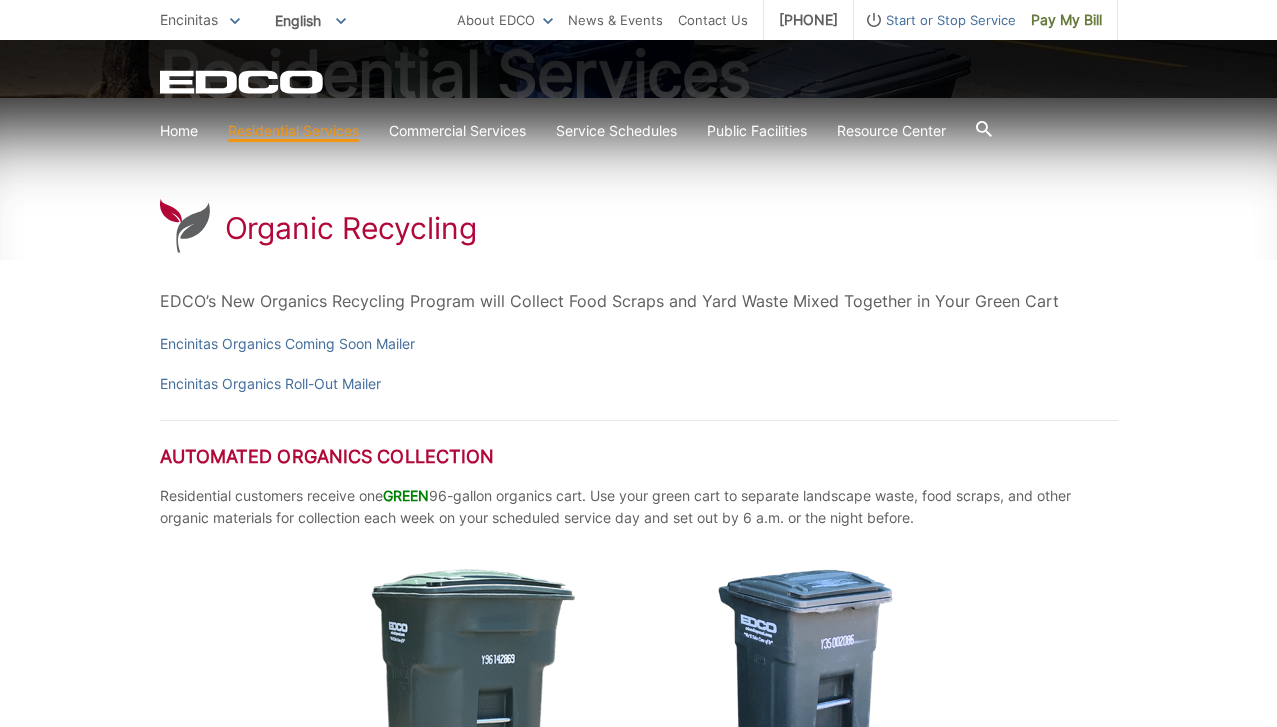 scroll, scrollTop: 258, scrollLeft: 0, axis: vertical 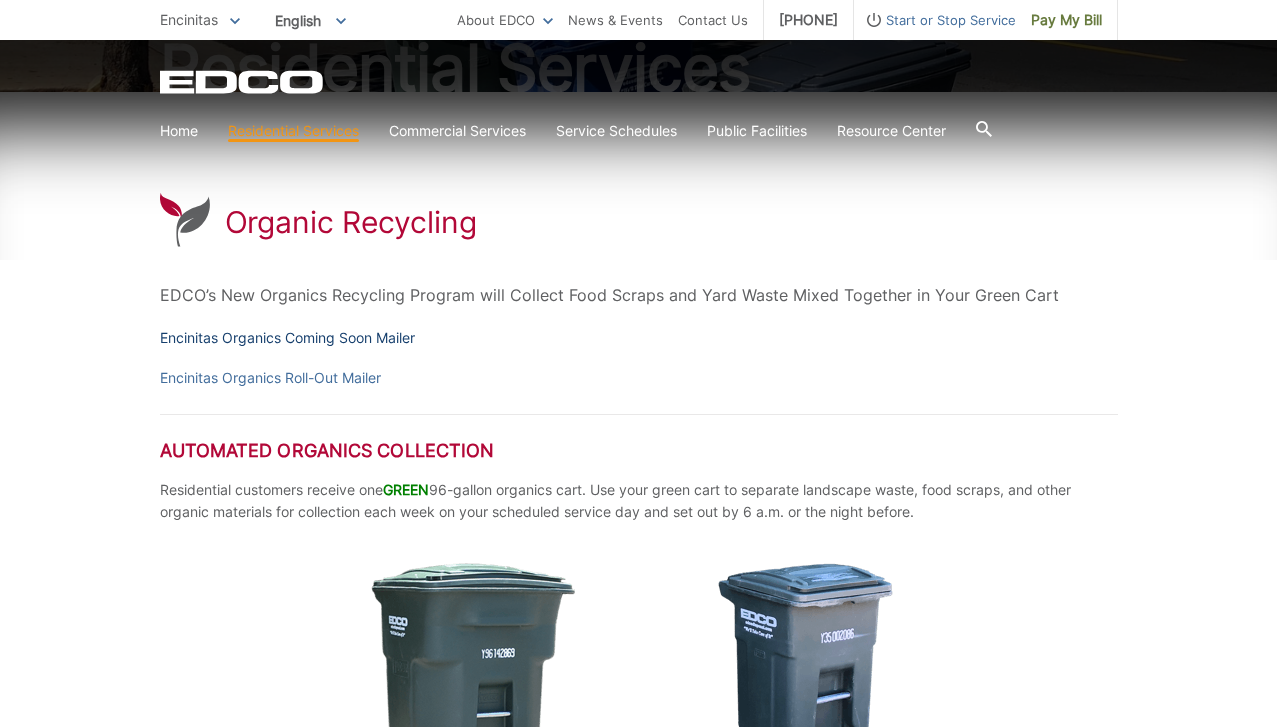 click on "Encinitas Organics Coming Soon Mailer" at bounding box center (287, 338) 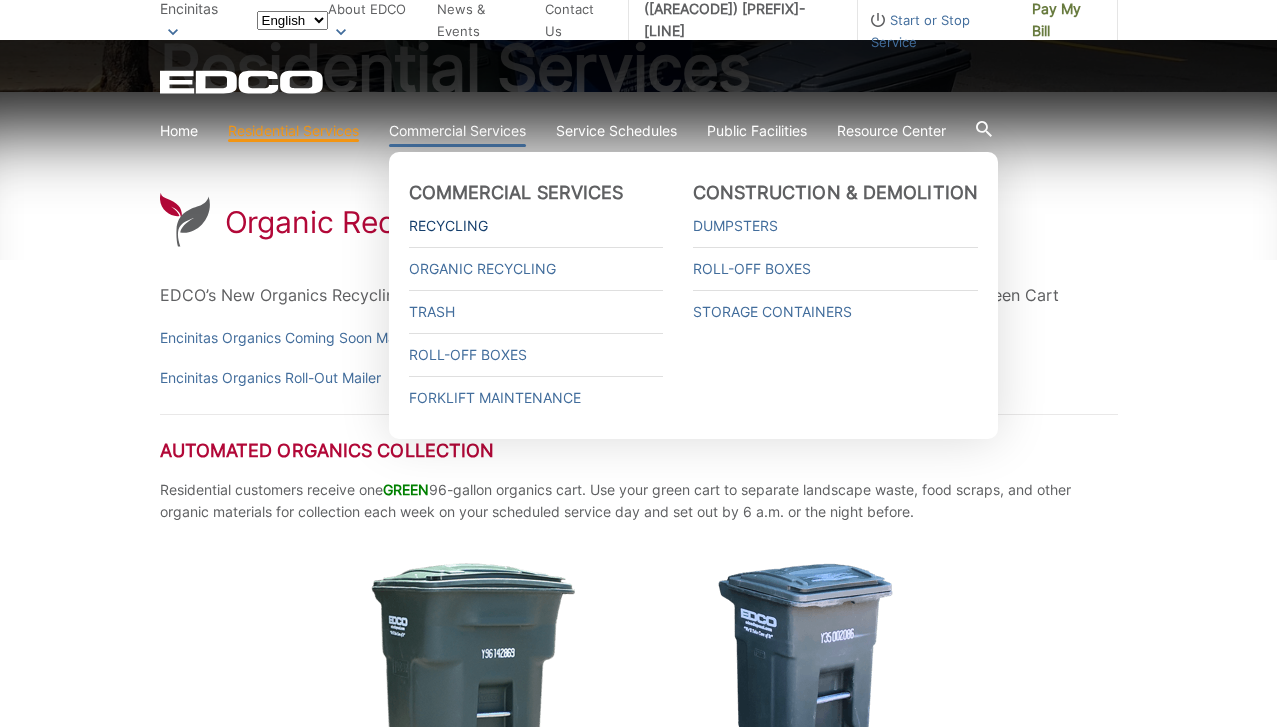 scroll, scrollTop: 258, scrollLeft: 0, axis: vertical 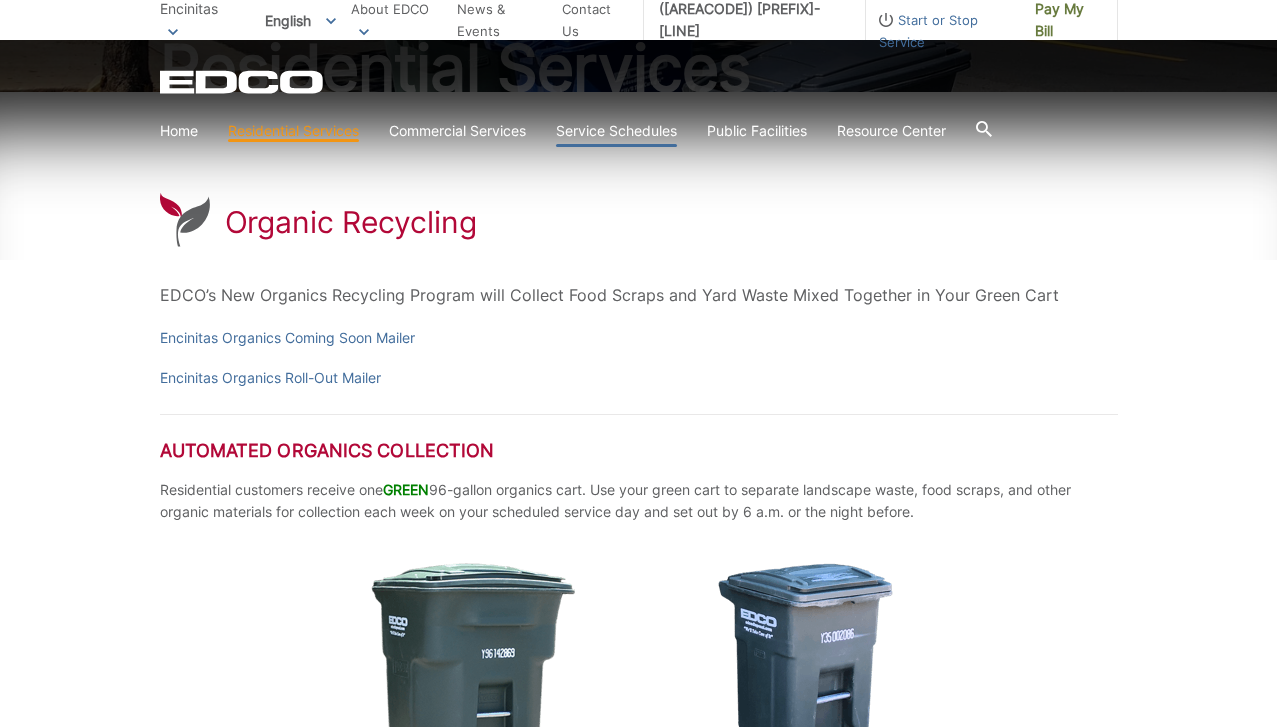 click on "Service Schedules" at bounding box center (616, 131) 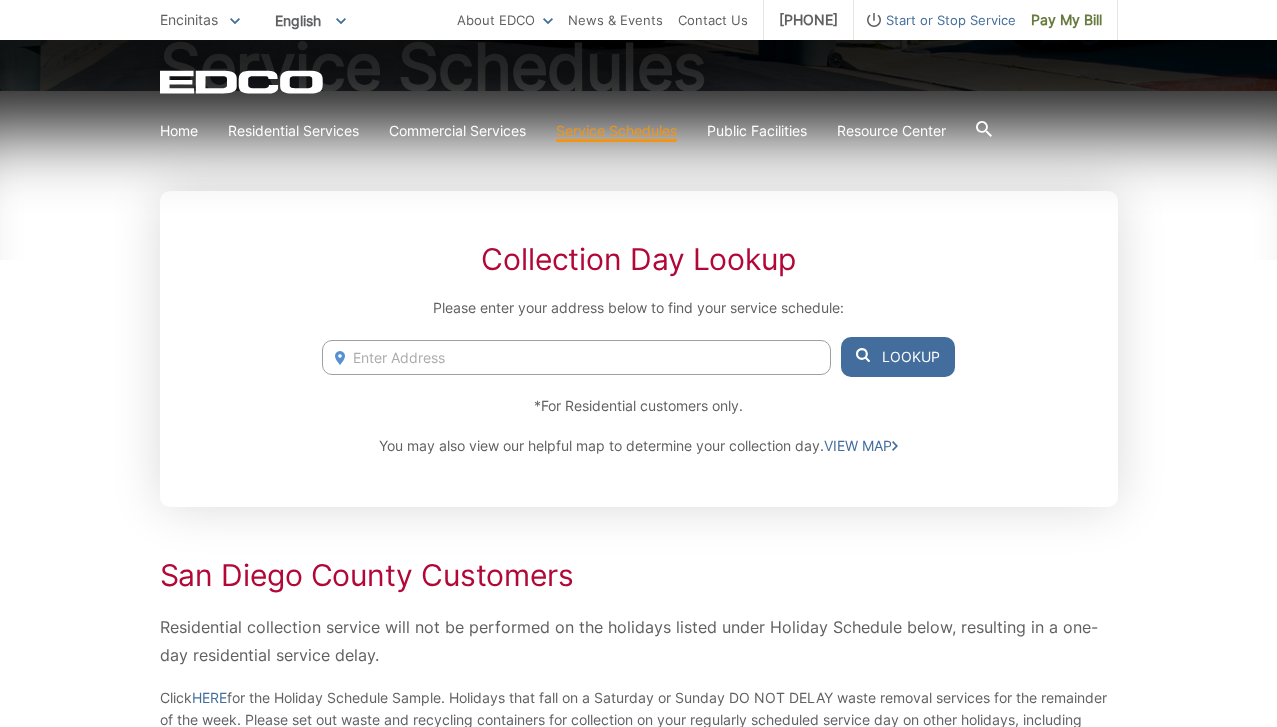 scroll, scrollTop: 264, scrollLeft: 0, axis: vertical 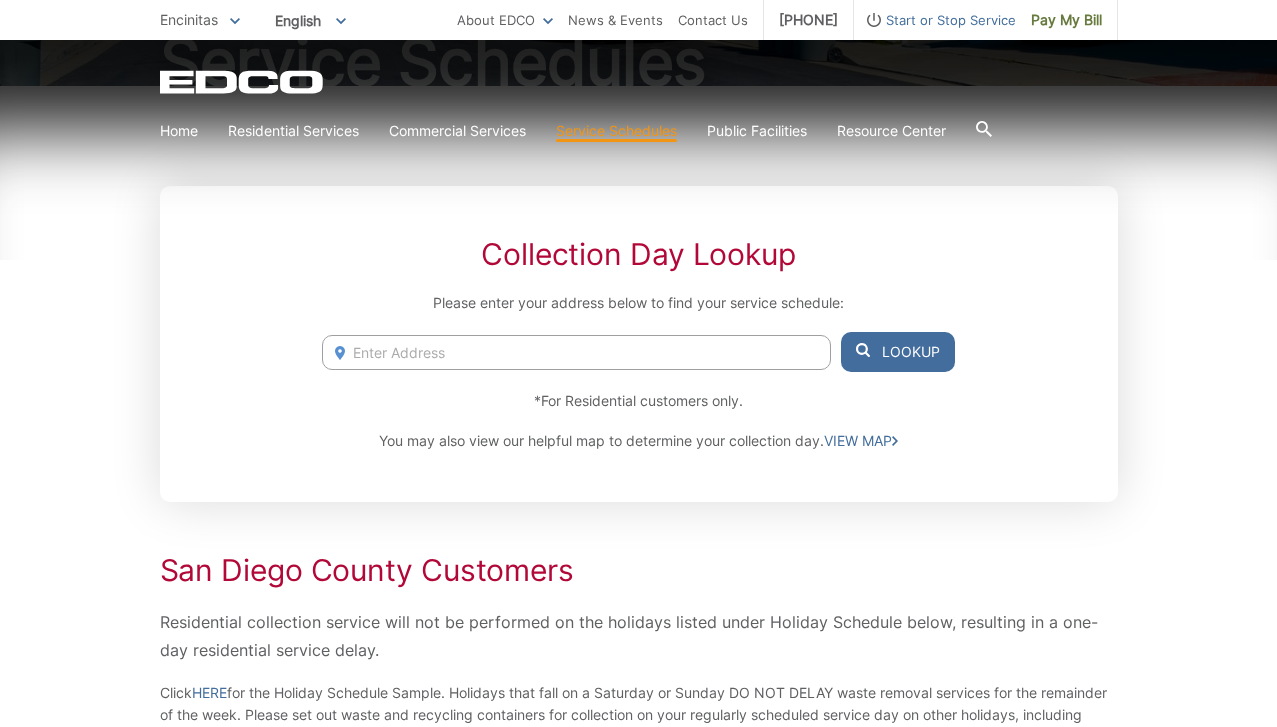 click at bounding box center (576, 352) 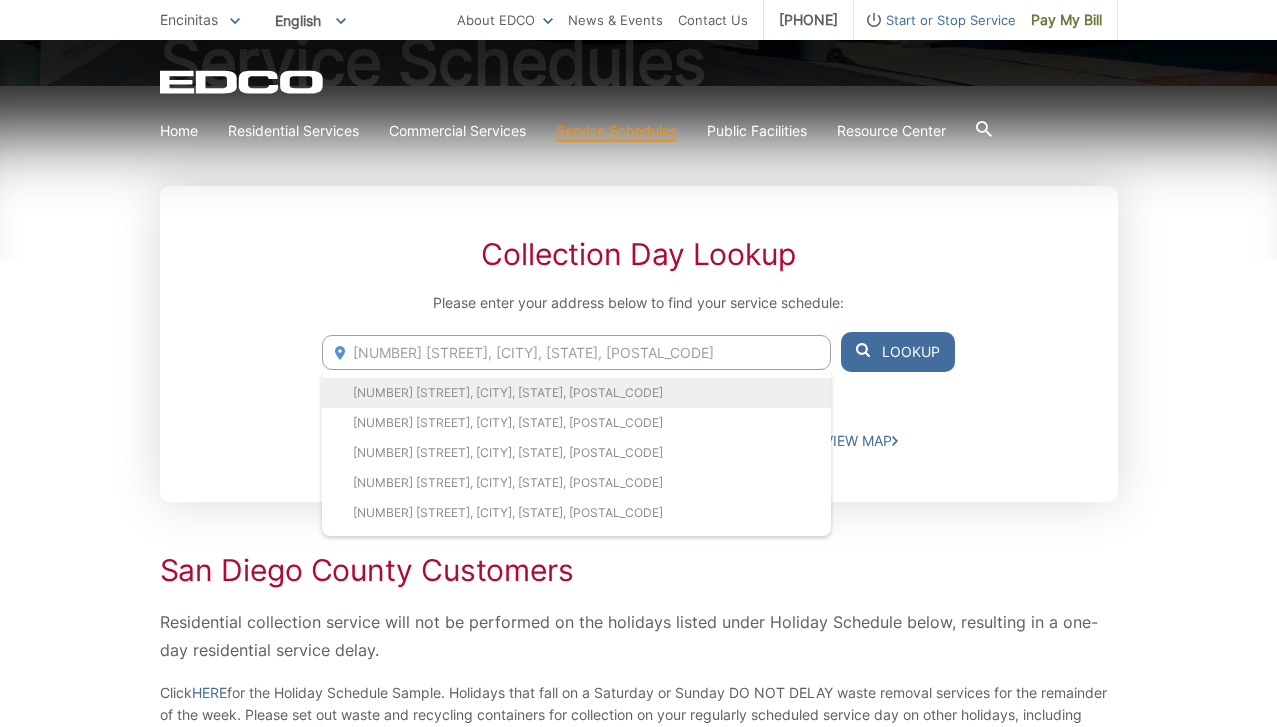 click on "[NUMBER] [STREET], [CITY], [STATE], [POSTAL_CODE]" at bounding box center [576, 393] 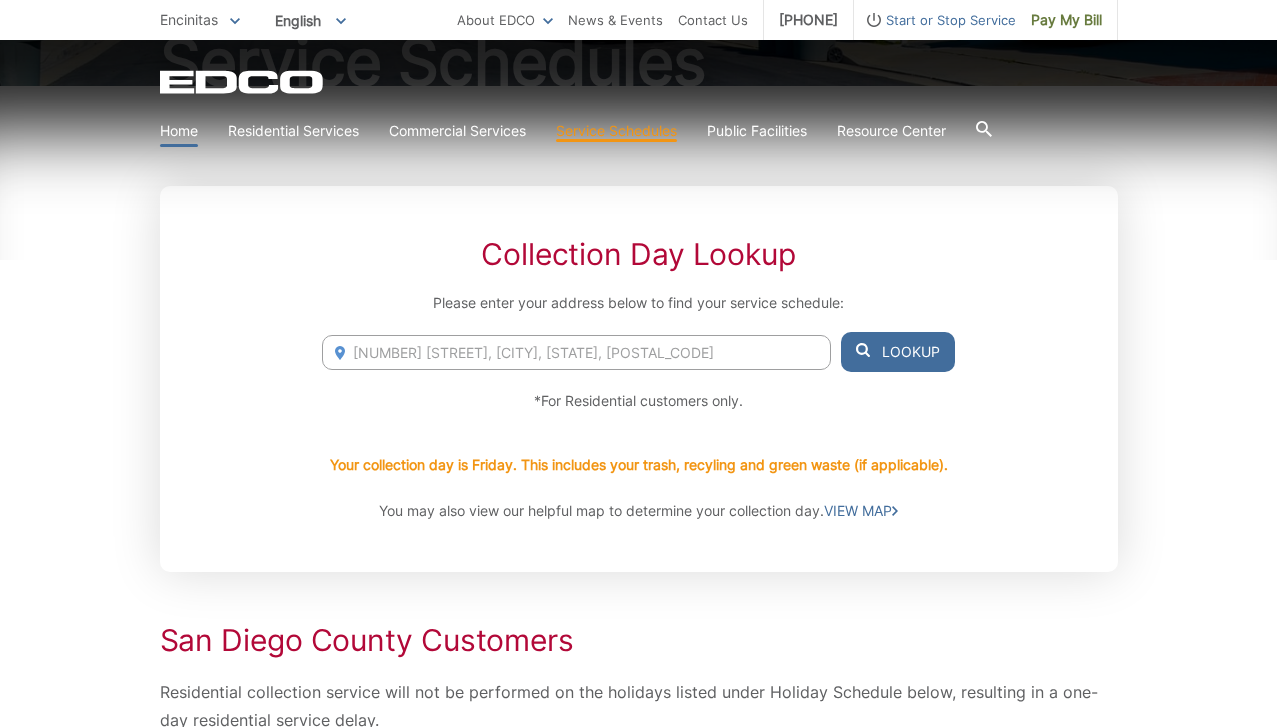 click on "Home" at bounding box center (179, 131) 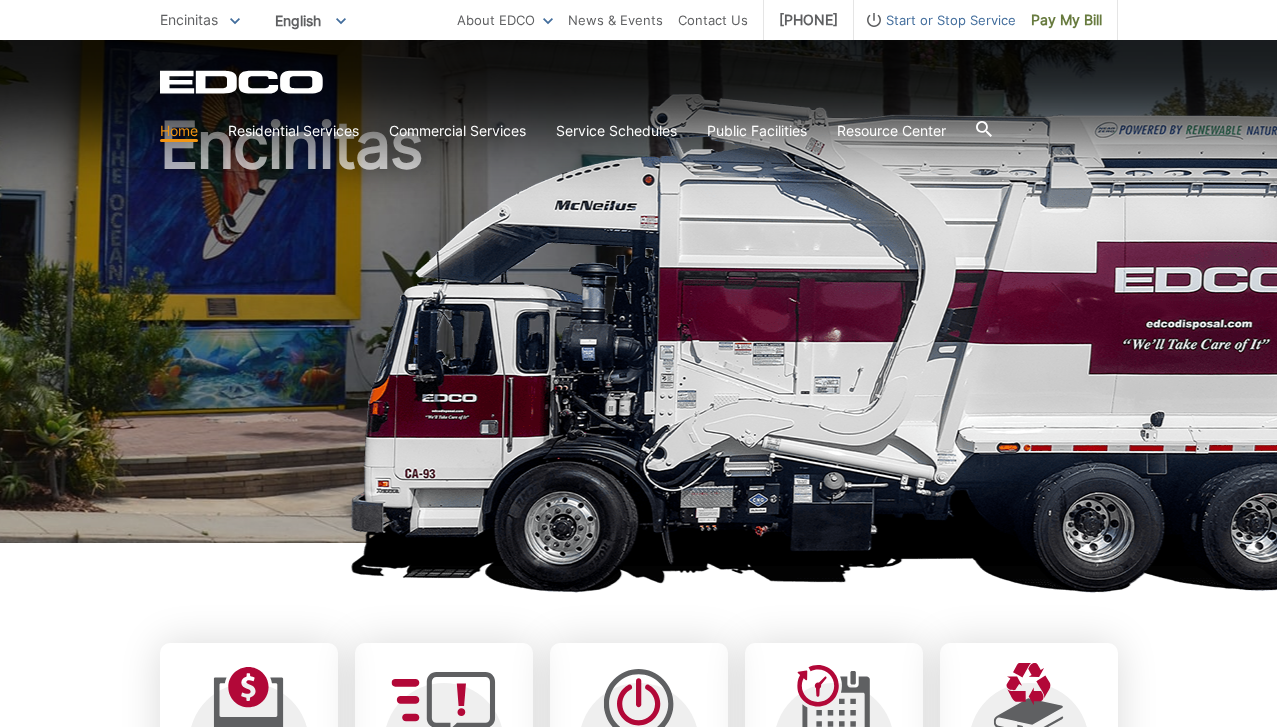 scroll, scrollTop: 0, scrollLeft: 0, axis: both 